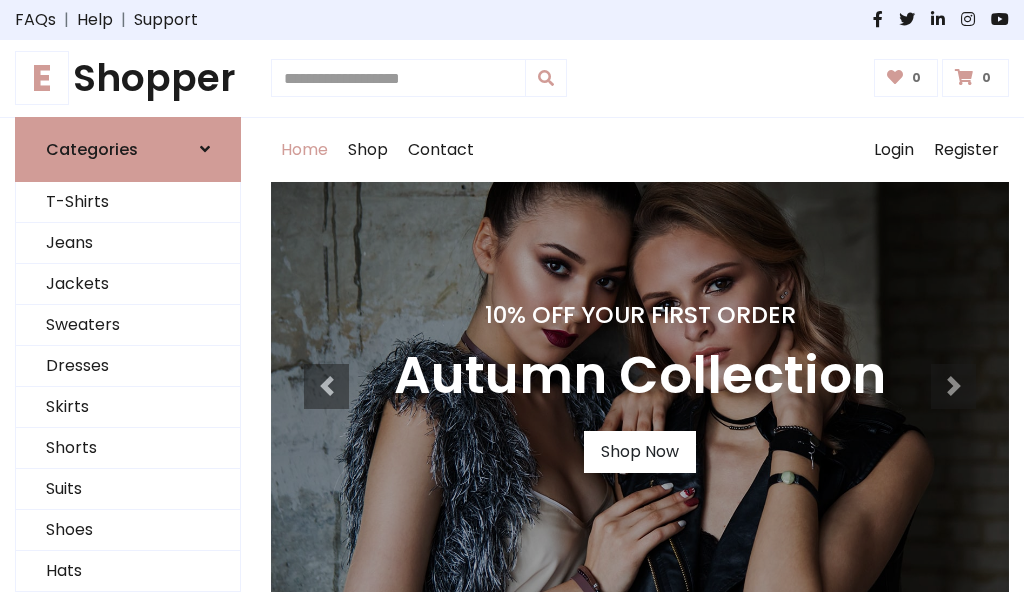 scroll, scrollTop: 0, scrollLeft: 0, axis: both 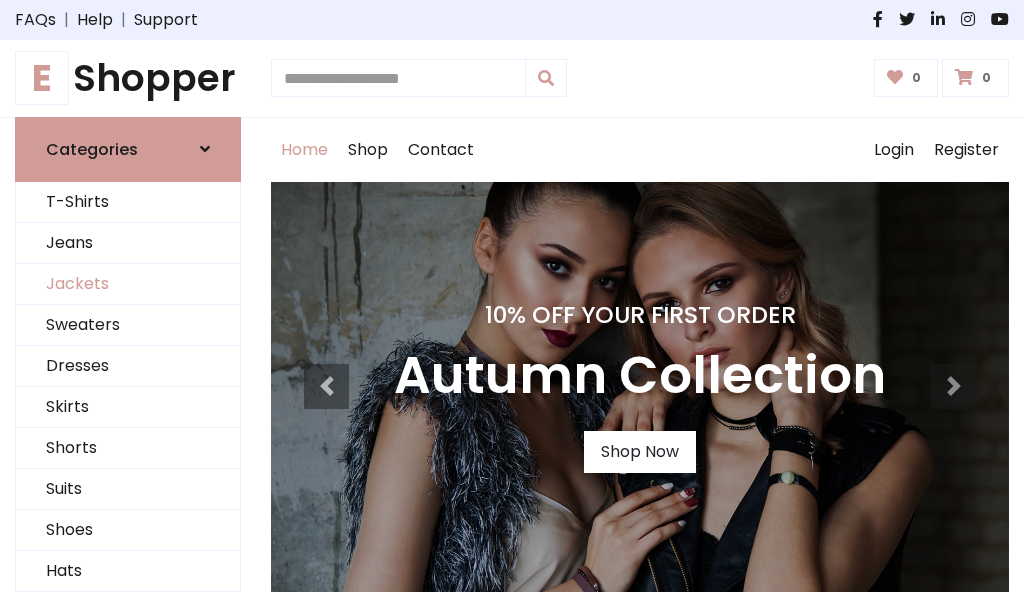 click on "Jackets" at bounding box center (128, 284) 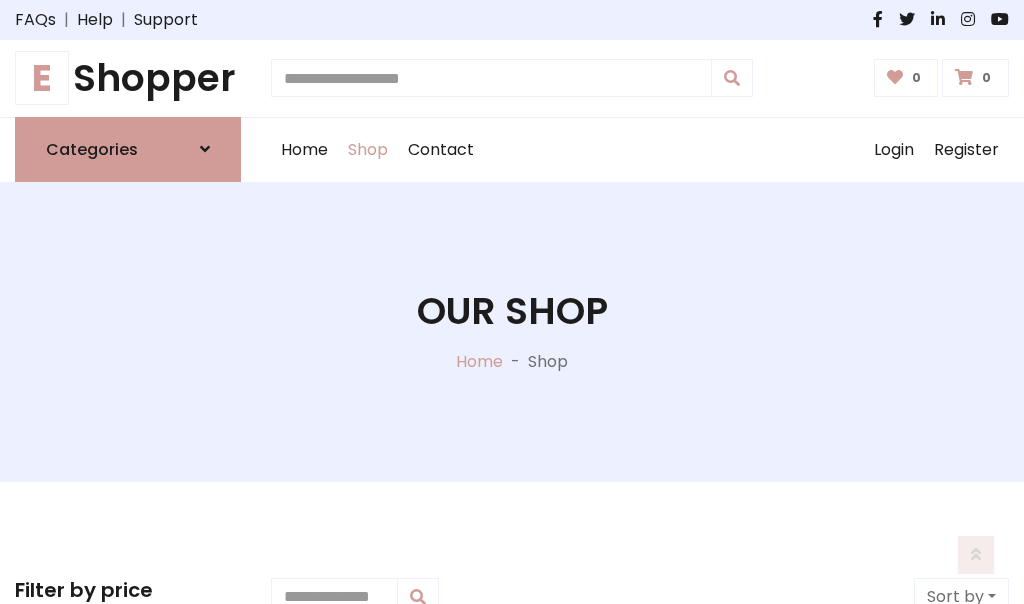 scroll, scrollTop: 904, scrollLeft: 0, axis: vertical 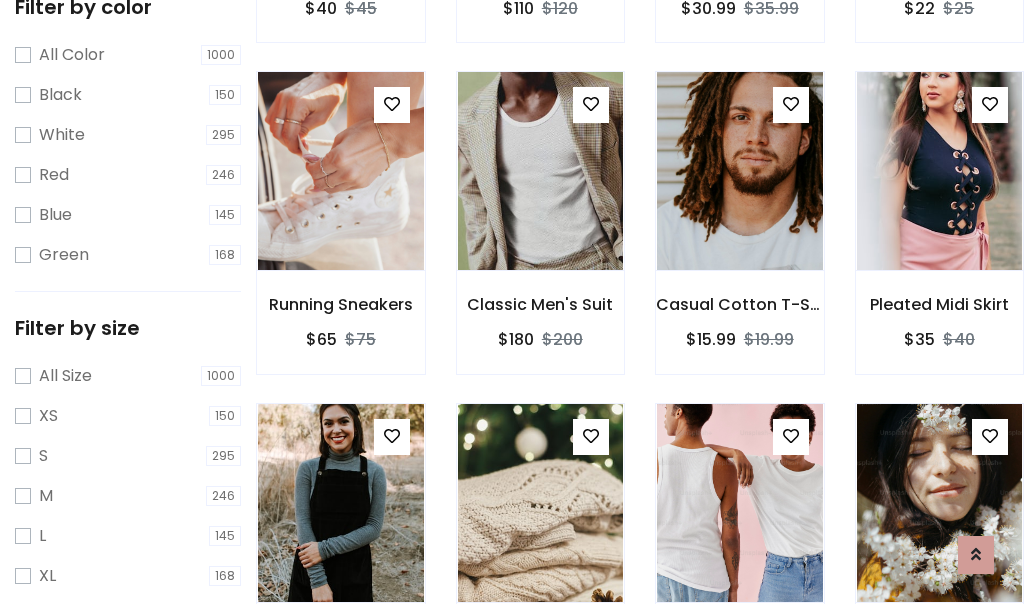 click at bounding box center (340, -160) 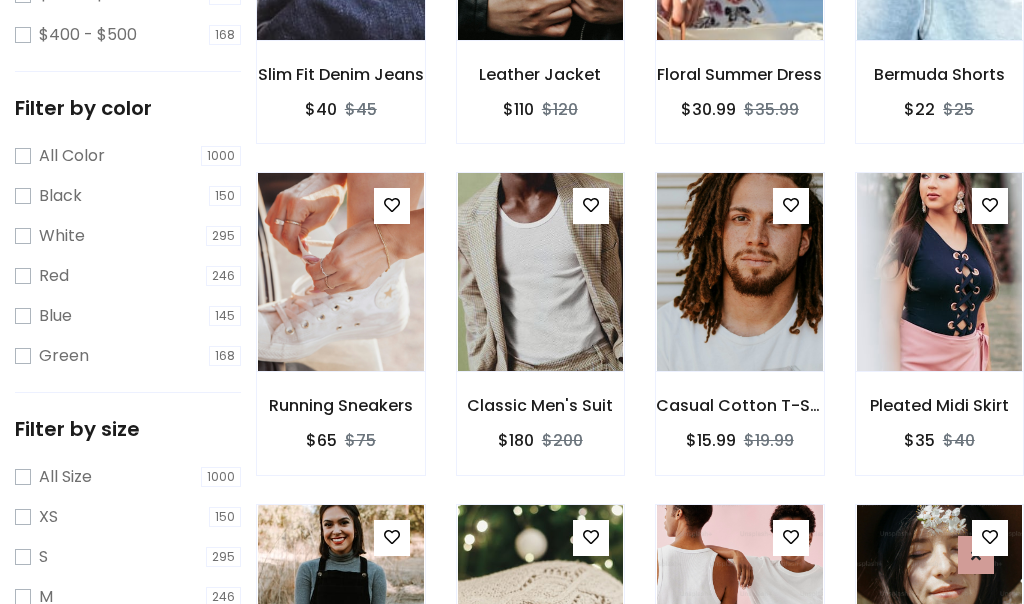 scroll, scrollTop: 101, scrollLeft: 0, axis: vertical 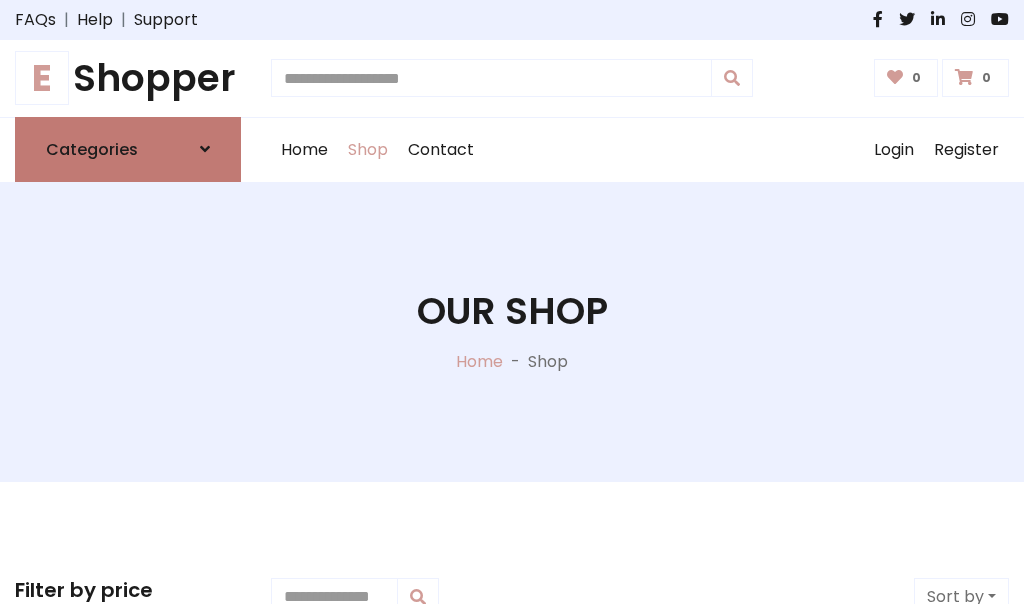 click on "Categories" at bounding box center (92, 149) 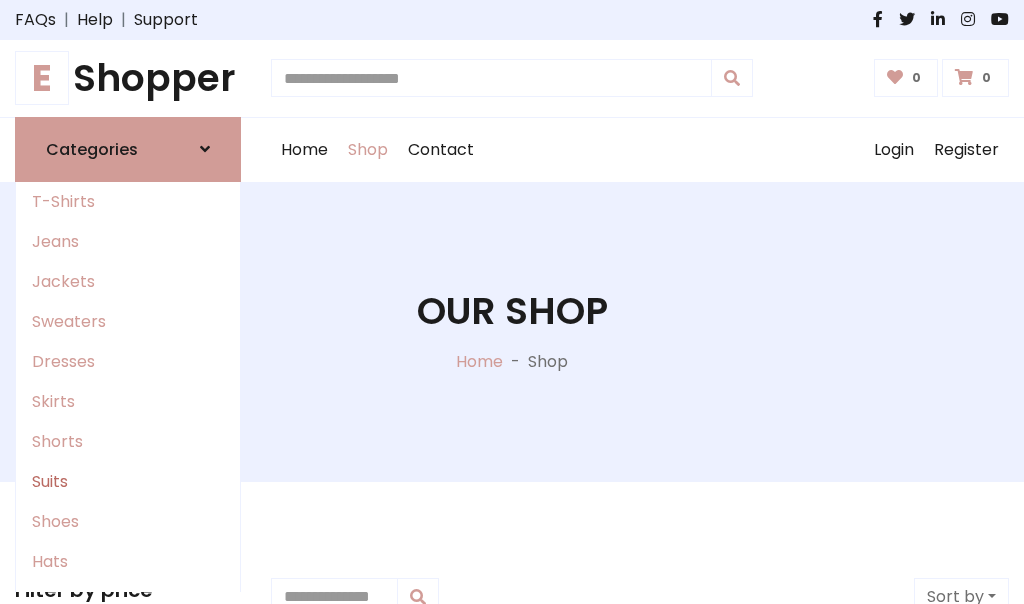 click on "Suits" at bounding box center [128, 482] 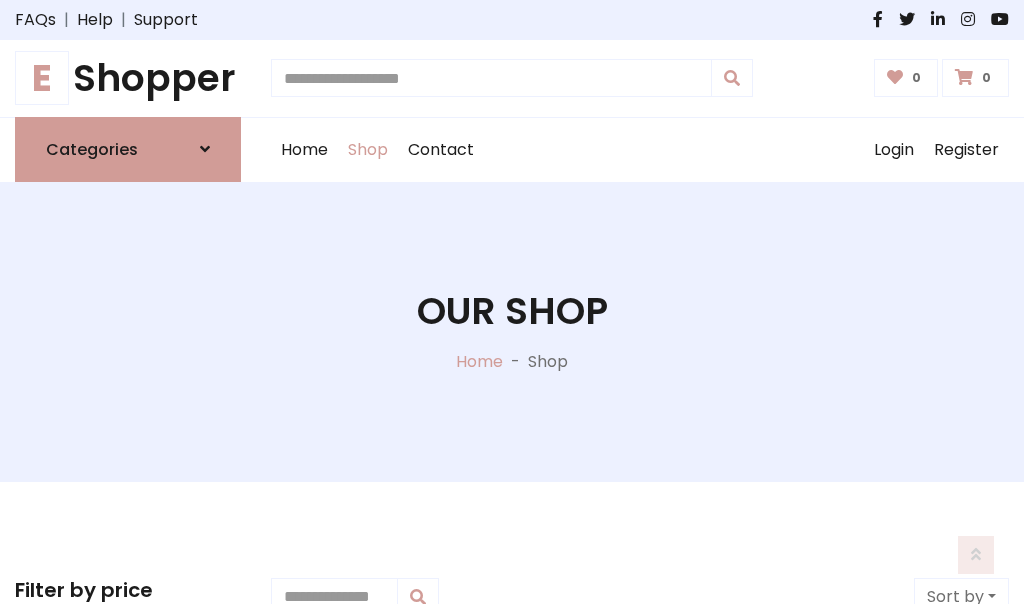 scroll, scrollTop: 1445, scrollLeft: 0, axis: vertical 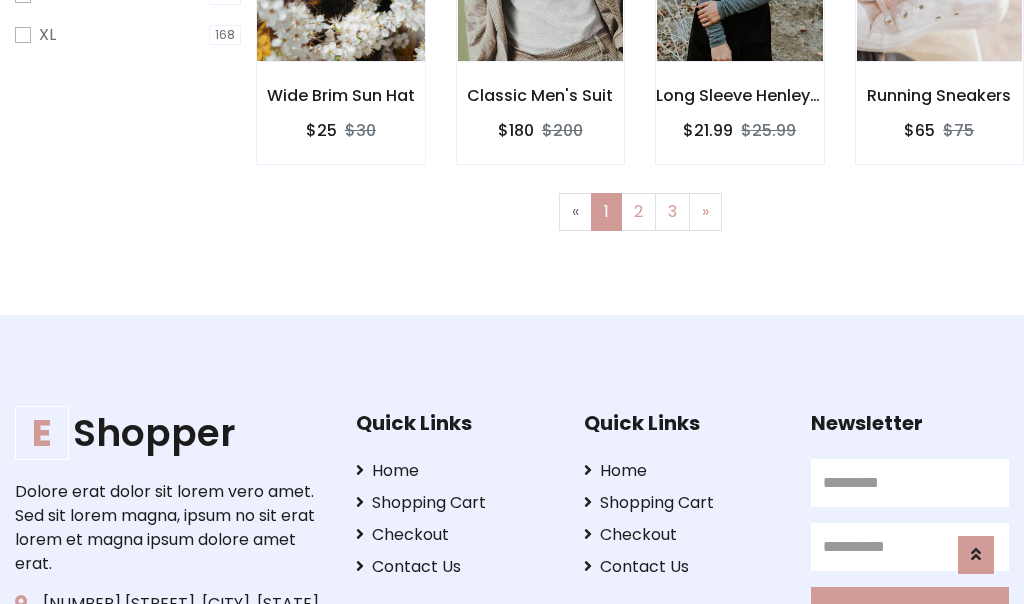 click at bounding box center [340, -38] 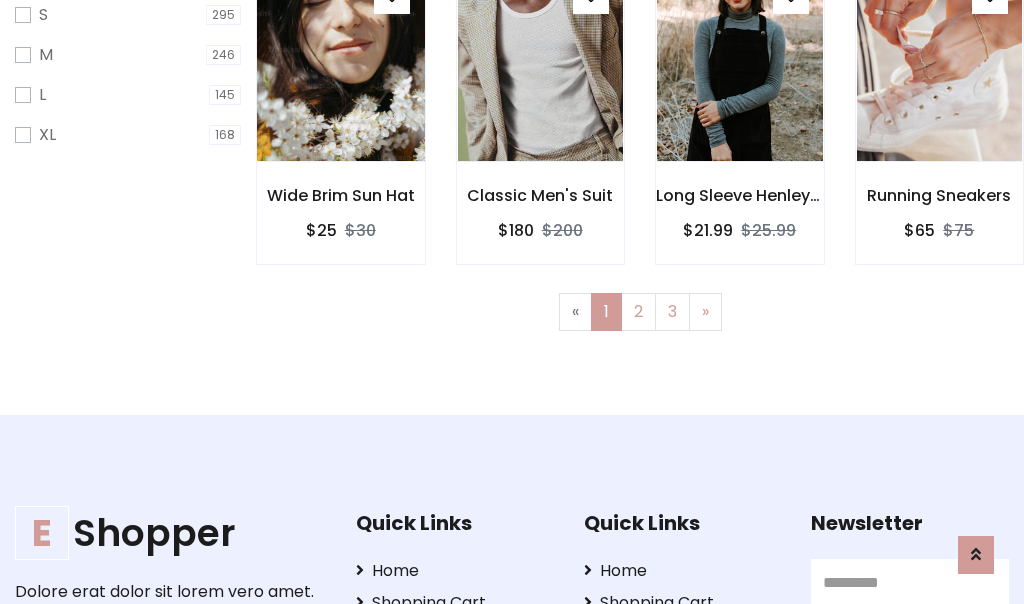 scroll, scrollTop: 100, scrollLeft: 0, axis: vertical 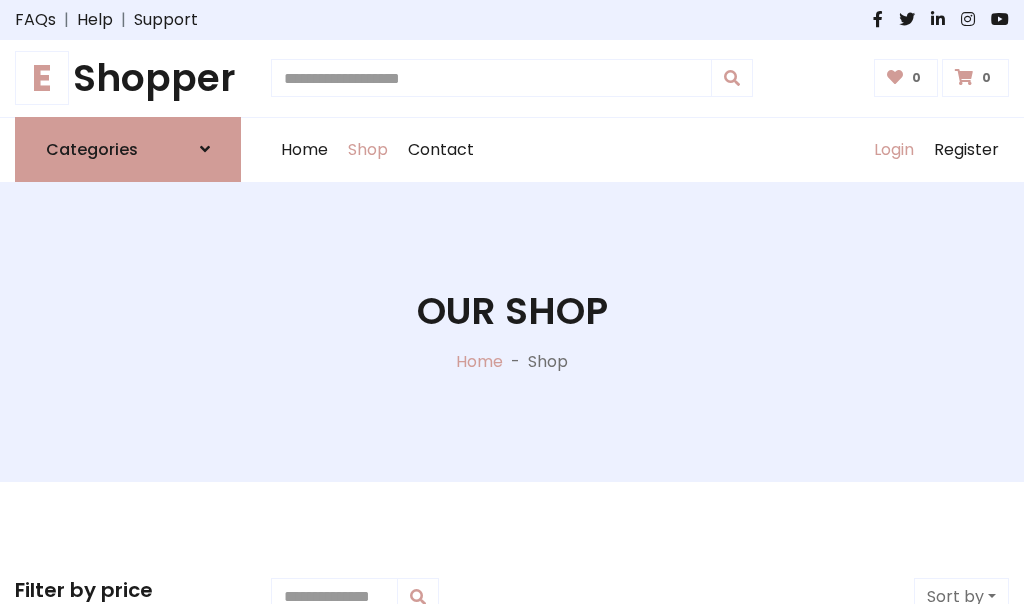click on "Login" at bounding box center (894, 150) 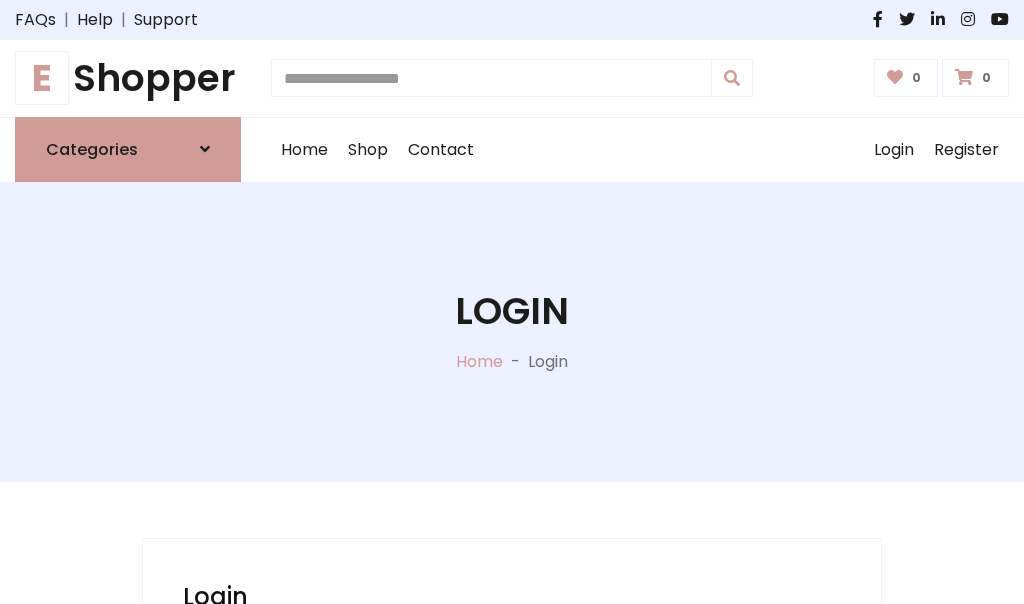 scroll, scrollTop: 0, scrollLeft: 0, axis: both 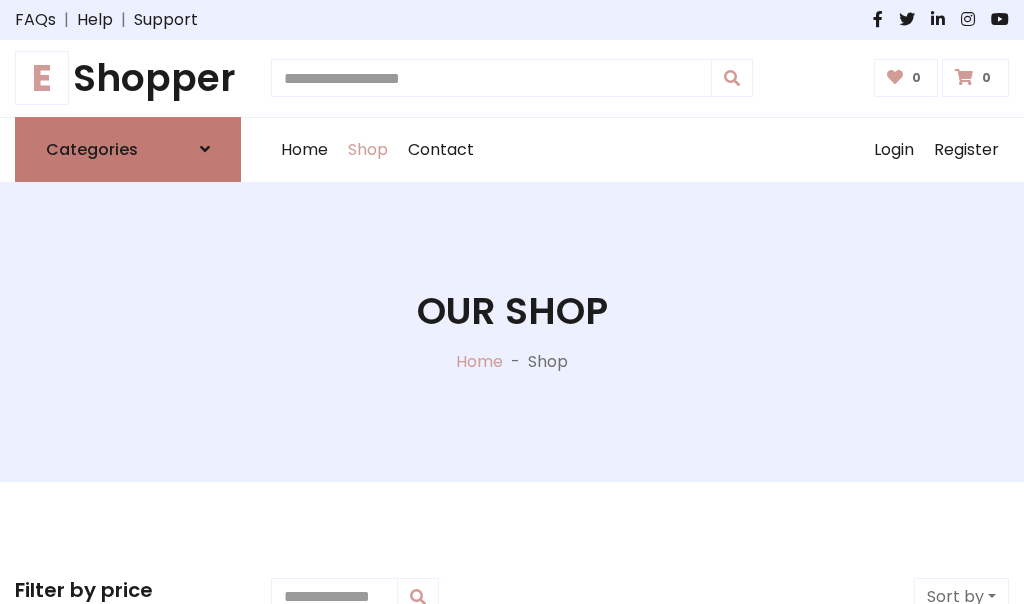 click at bounding box center [205, 149] 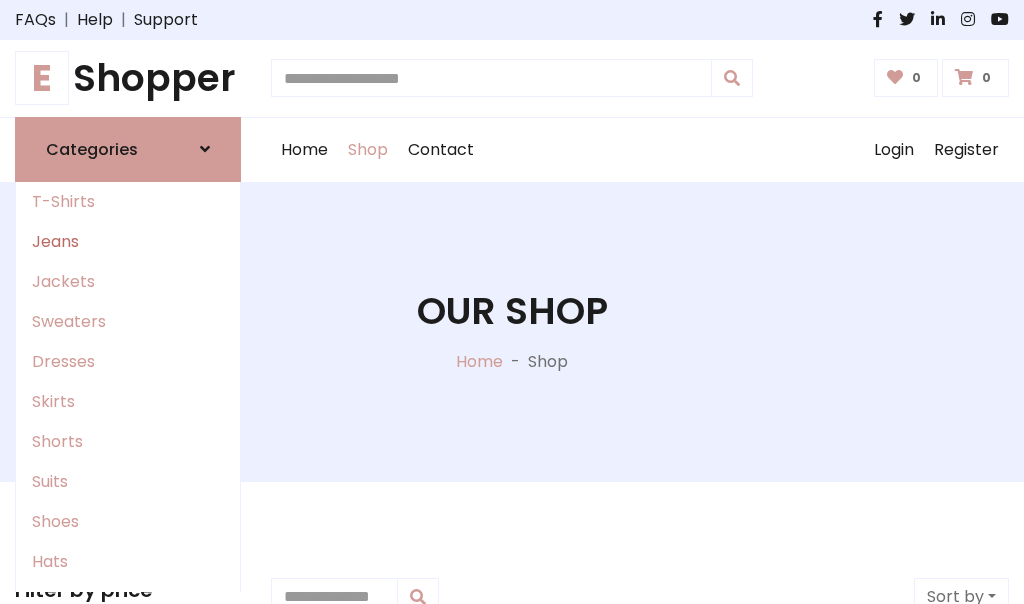 click on "Jeans" at bounding box center (128, 242) 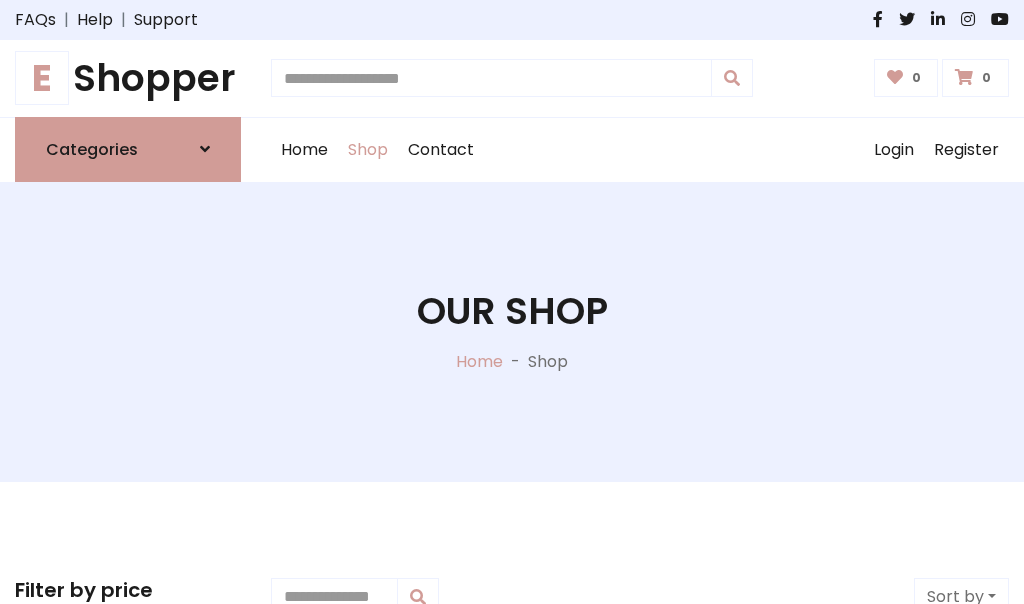 scroll, scrollTop: 0, scrollLeft: 0, axis: both 